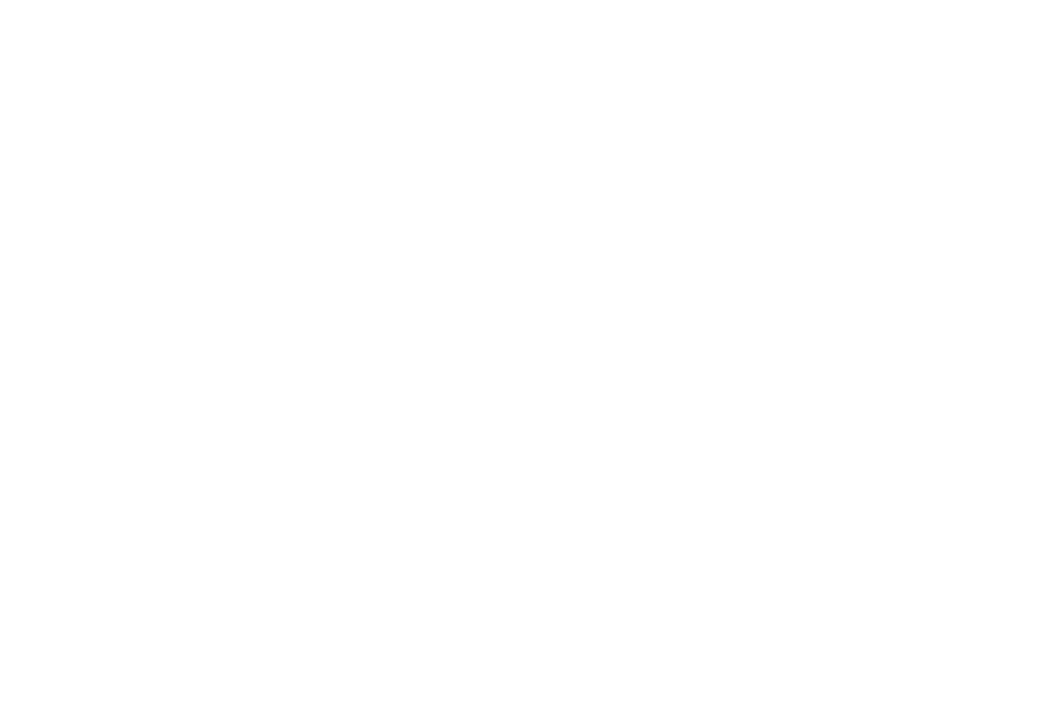 scroll, scrollTop: 0, scrollLeft: 0, axis: both 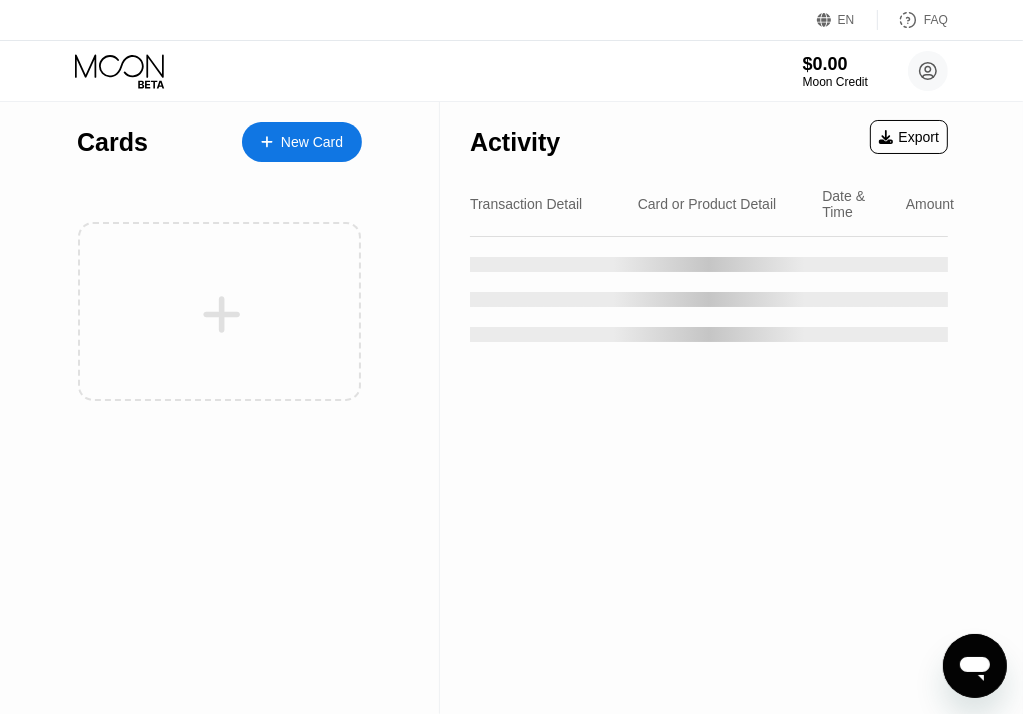 click on "New Card" at bounding box center (312, 142) 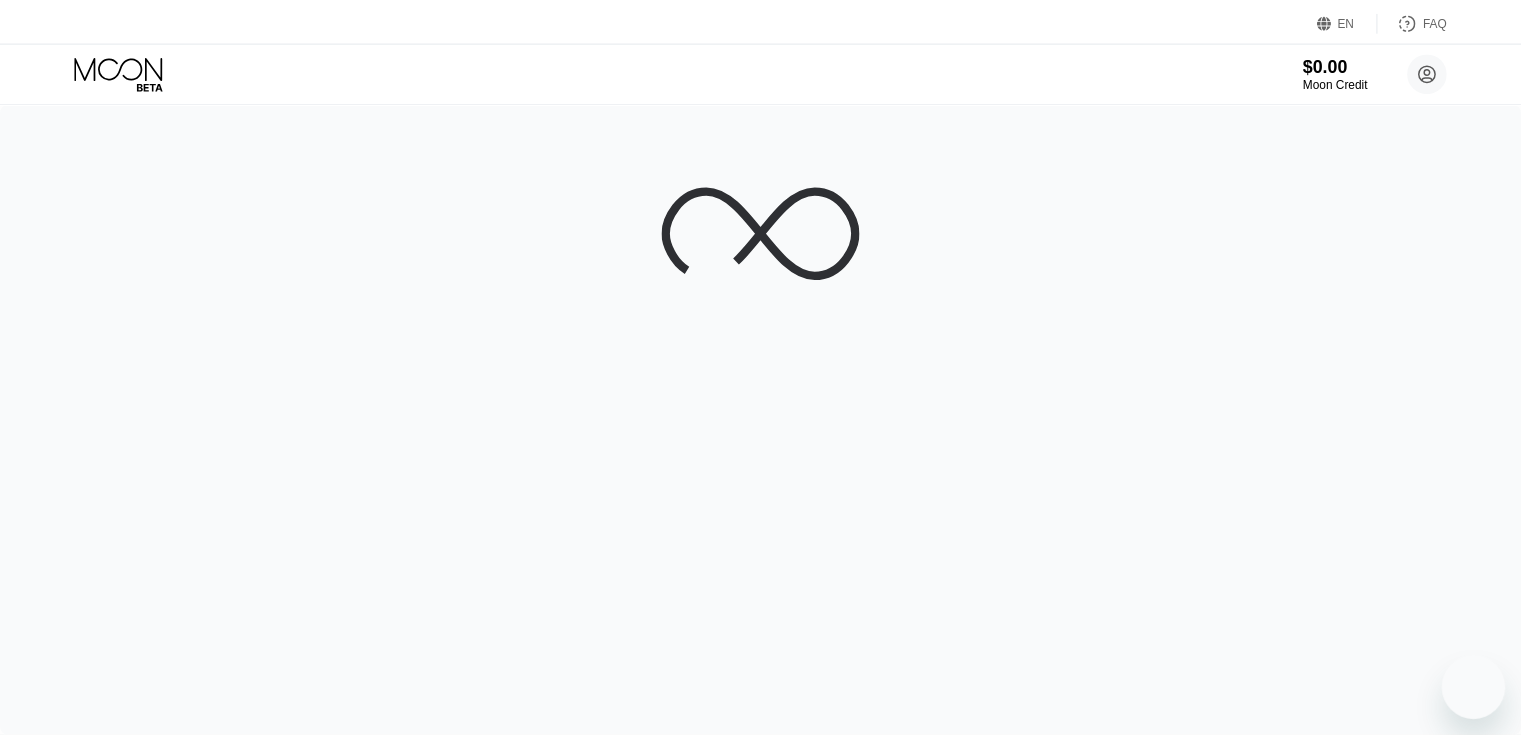 scroll, scrollTop: 0, scrollLeft: 0, axis: both 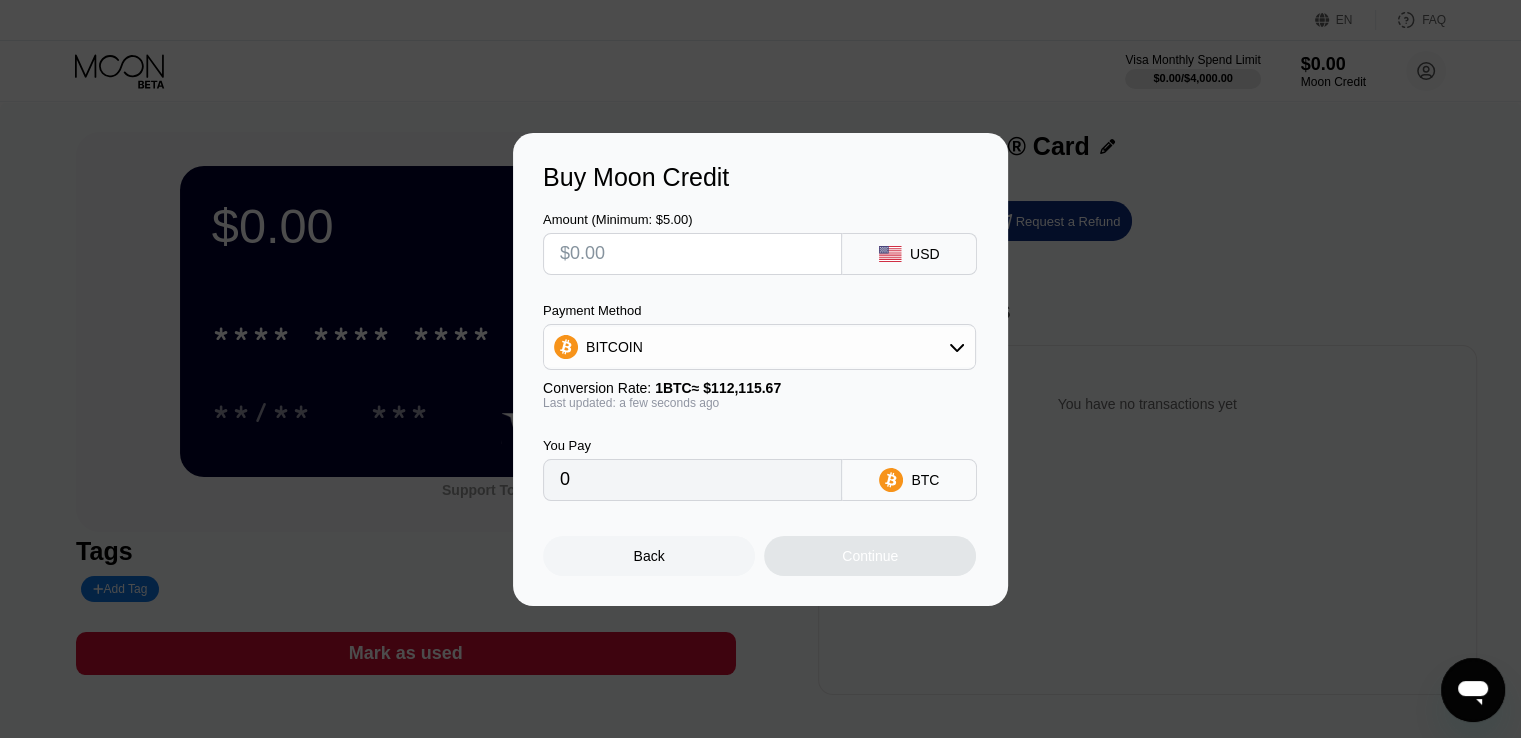 click on "Buy Moon Credit Amount (Minimum: $5.00) USD Payment Method BITCOIN Conversion Rate:   1  BTC  ≈   $112,115.67 Last updated:   a few seconds ago You Pay 0 BTC Back Continue" at bounding box center (760, 369) 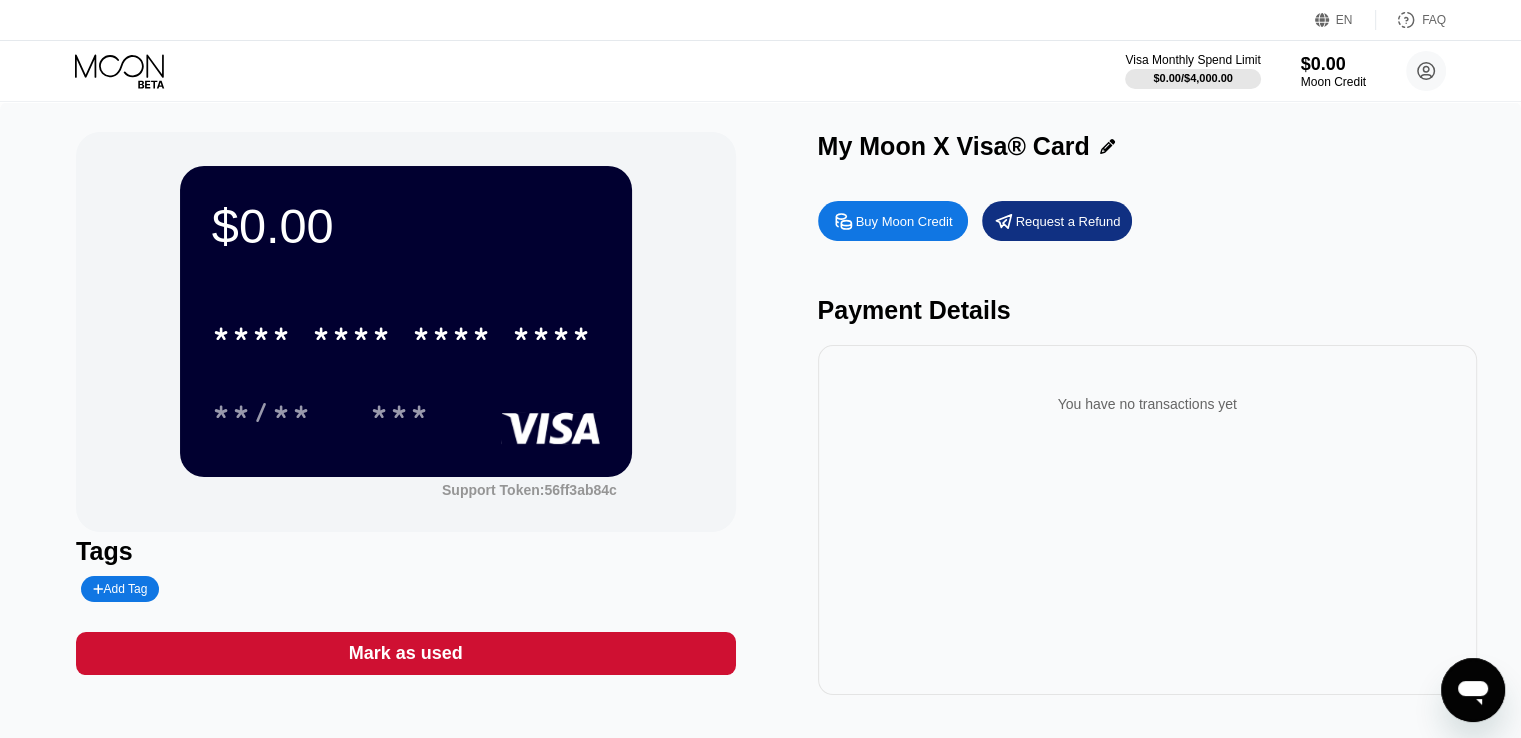 click on "Tags  Add Tag" at bounding box center (405, 569) 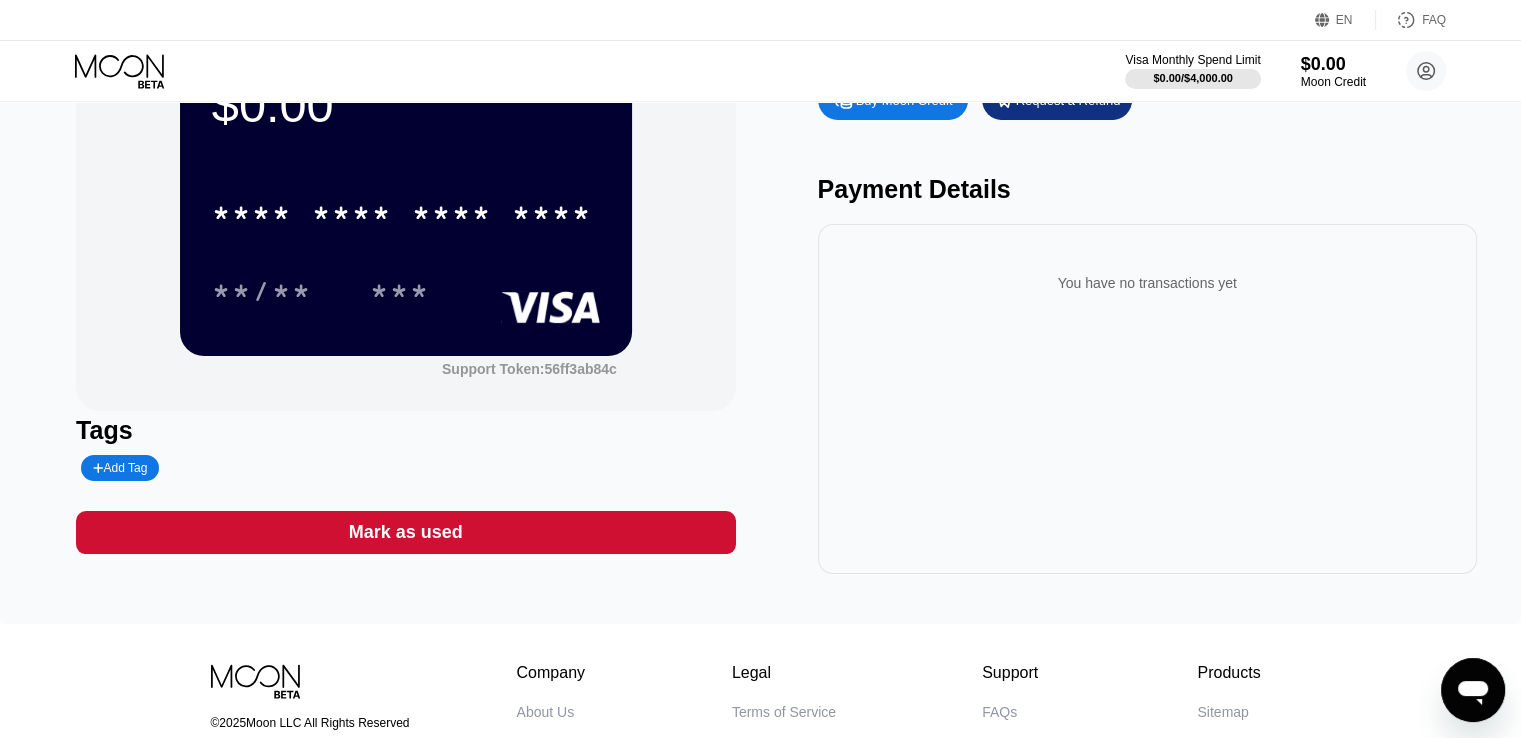 scroll, scrollTop: 0, scrollLeft: 0, axis: both 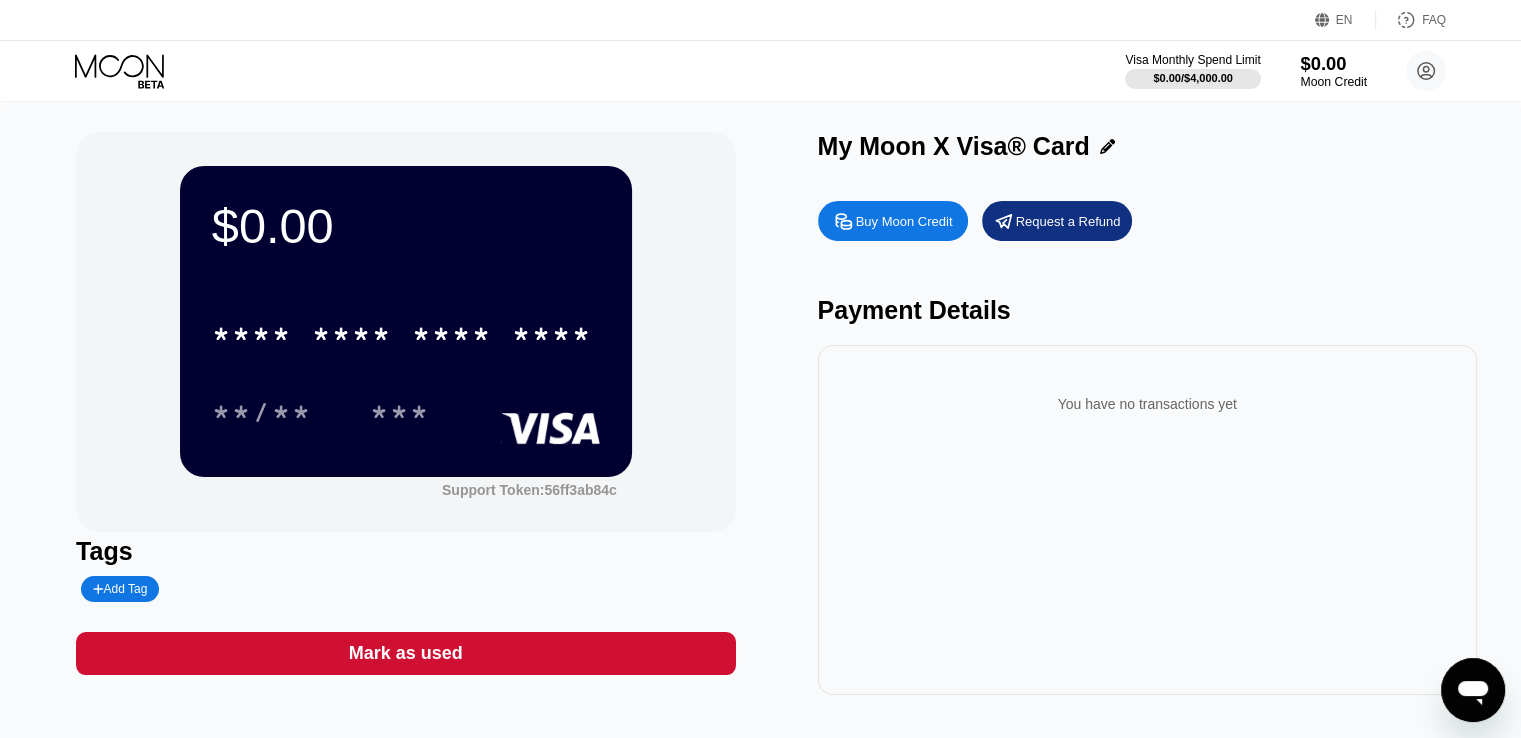 click on "$0.00" at bounding box center (1333, 63) 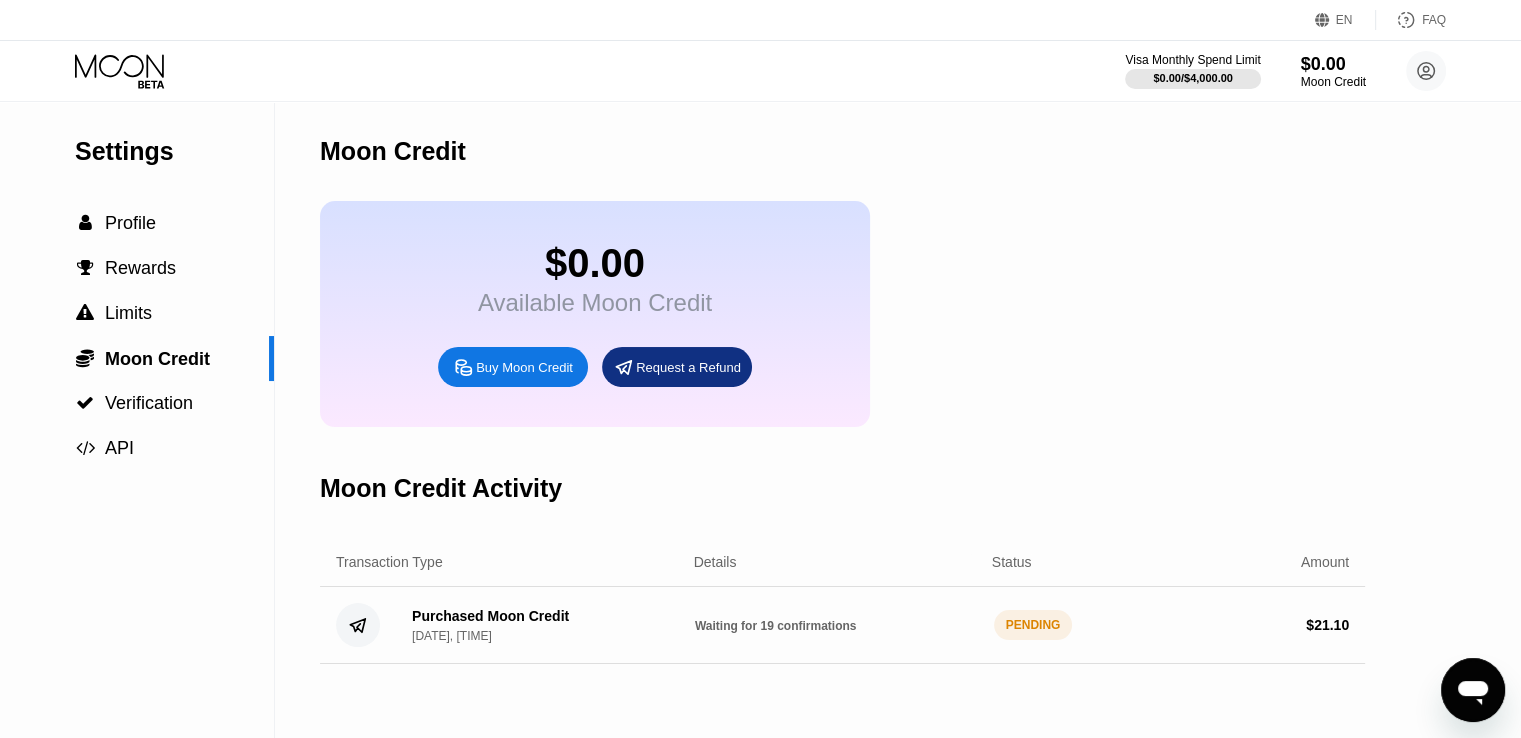 click on "Moon Credit Activity" at bounding box center (842, 488) 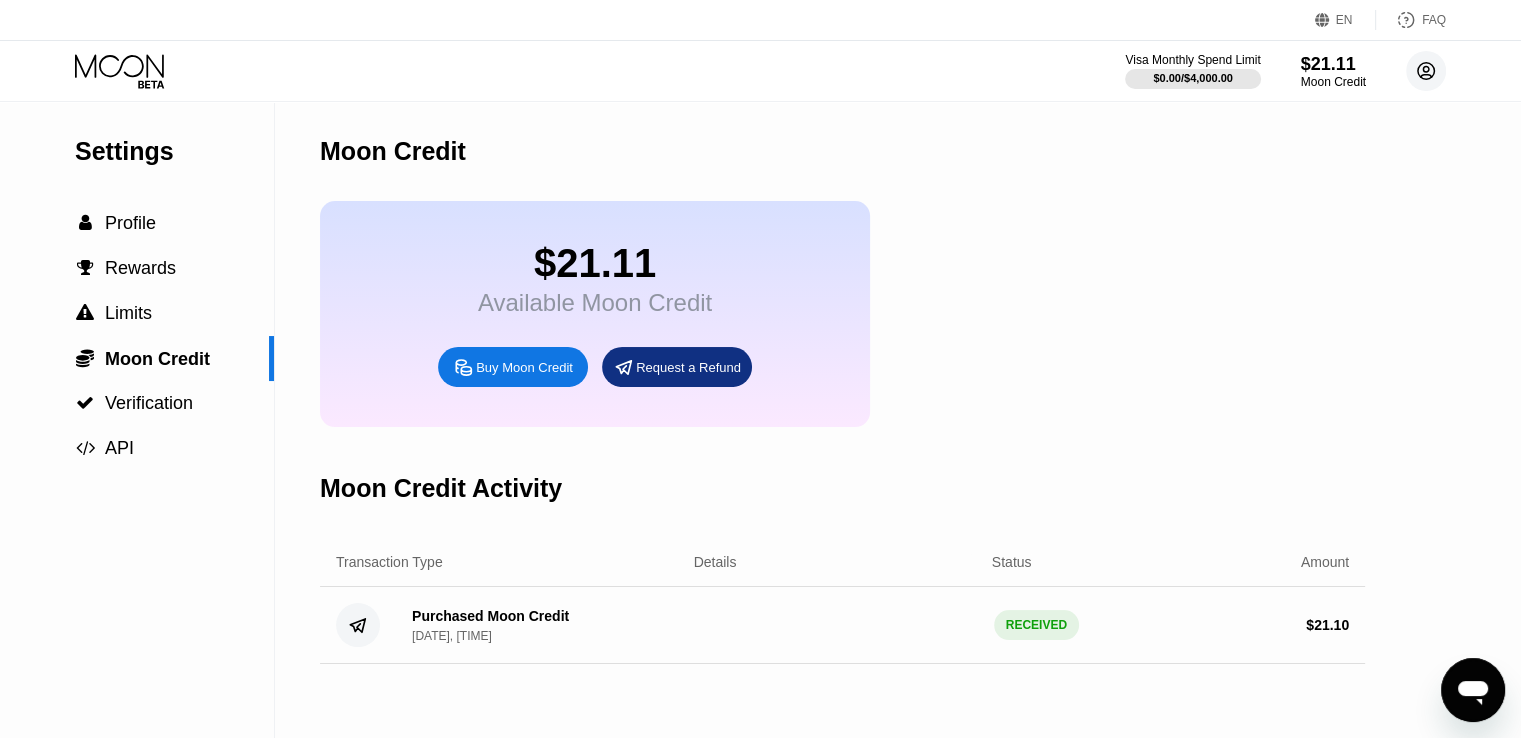 click 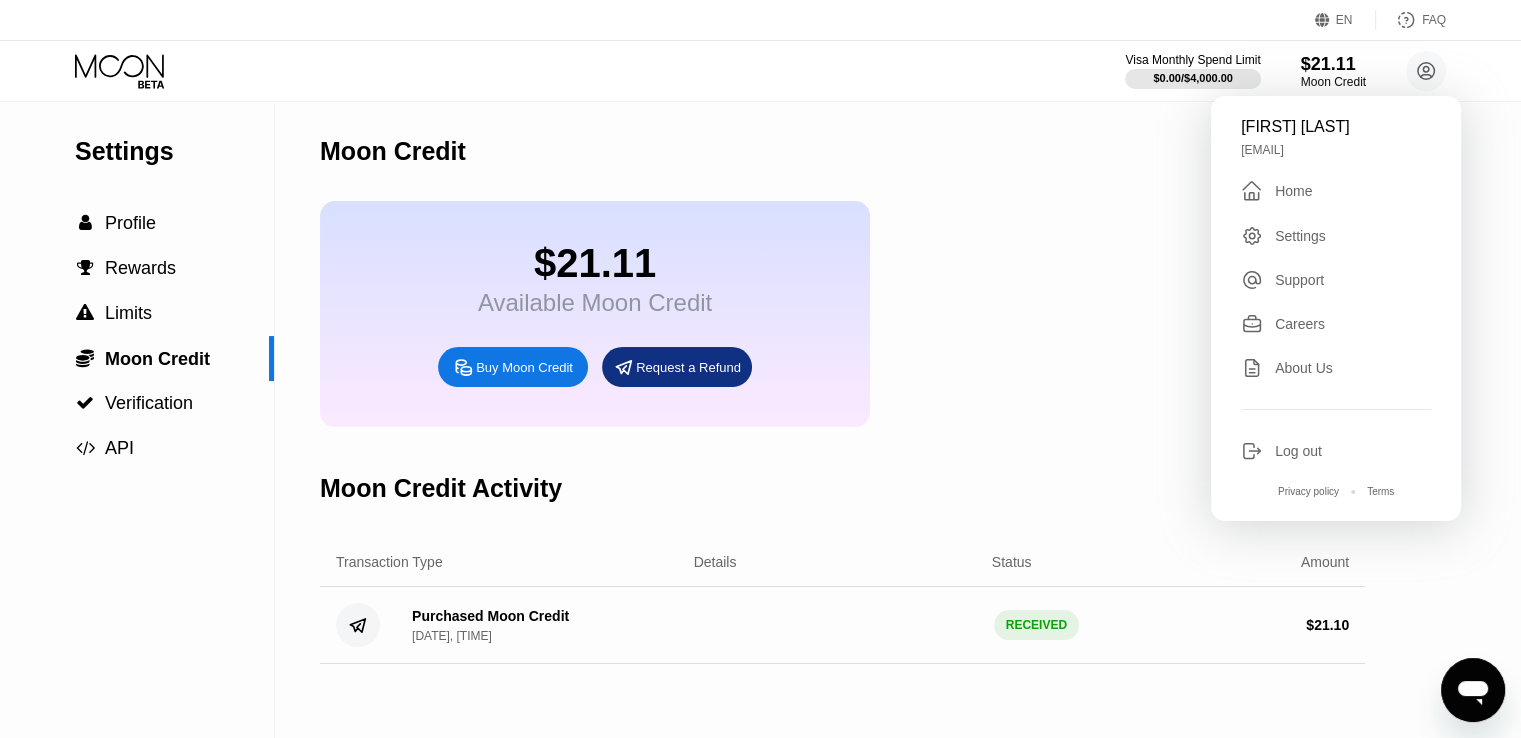 click on "Home" at bounding box center [1293, 191] 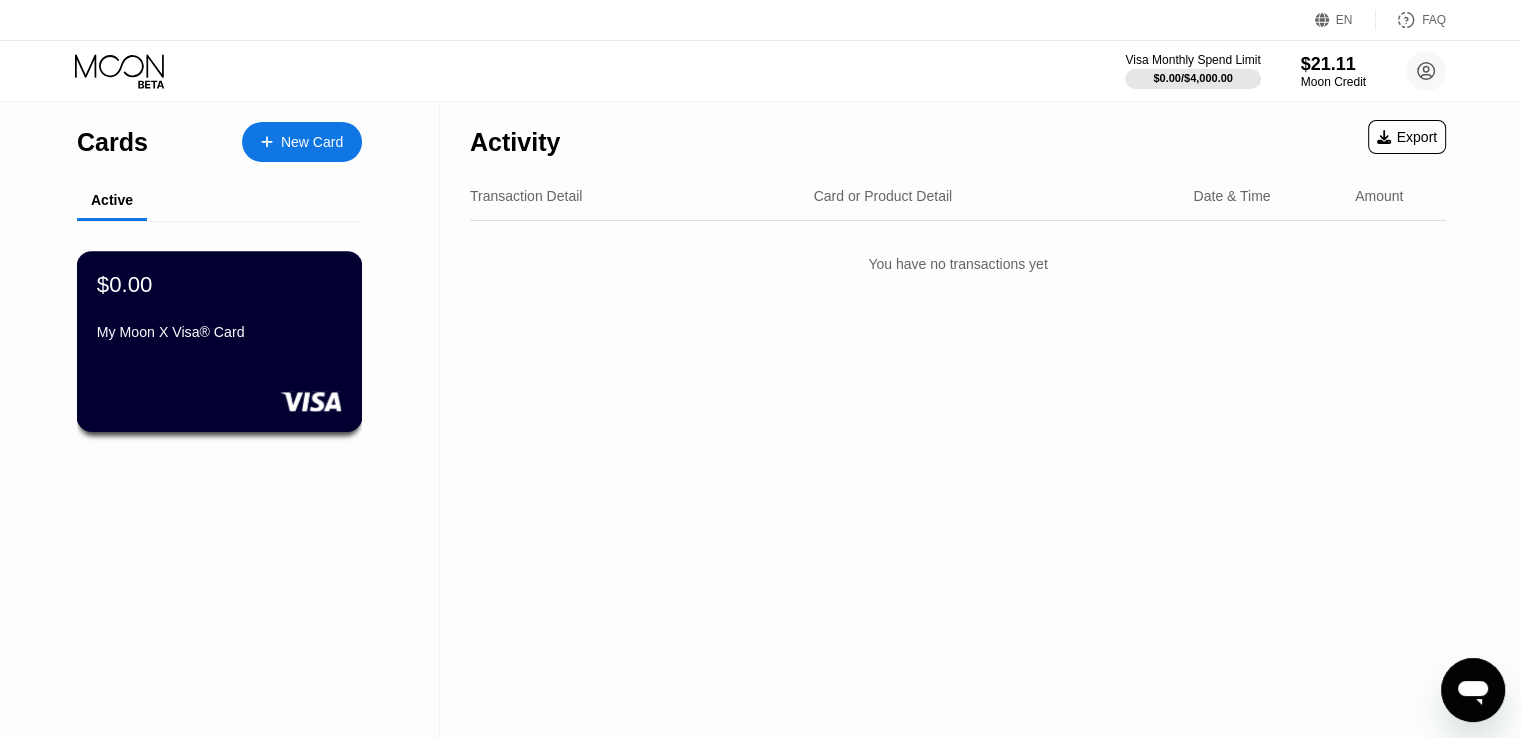 click at bounding box center (219, 401) 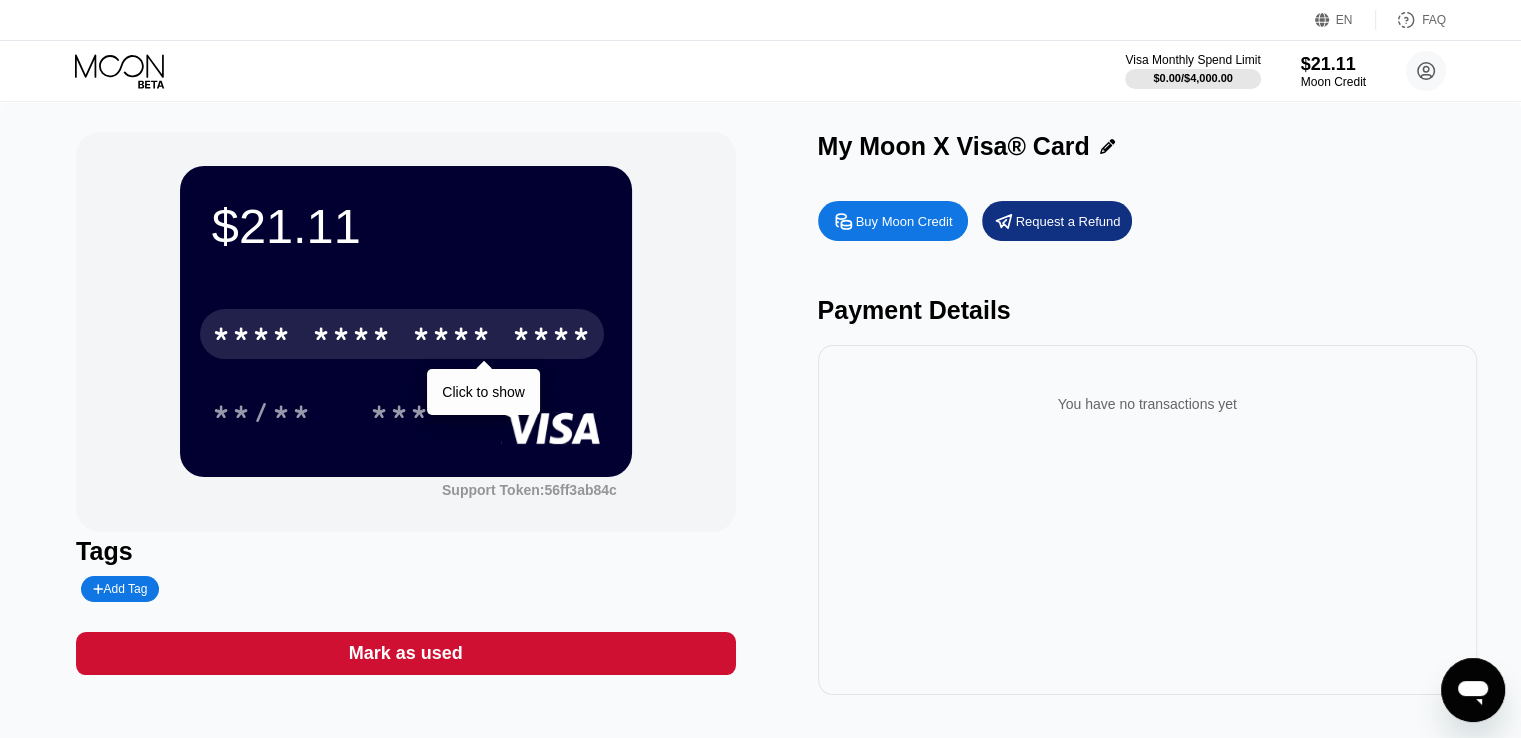 click on "* * * * * * * * * * * * ****" at bounding box center [402, 334] 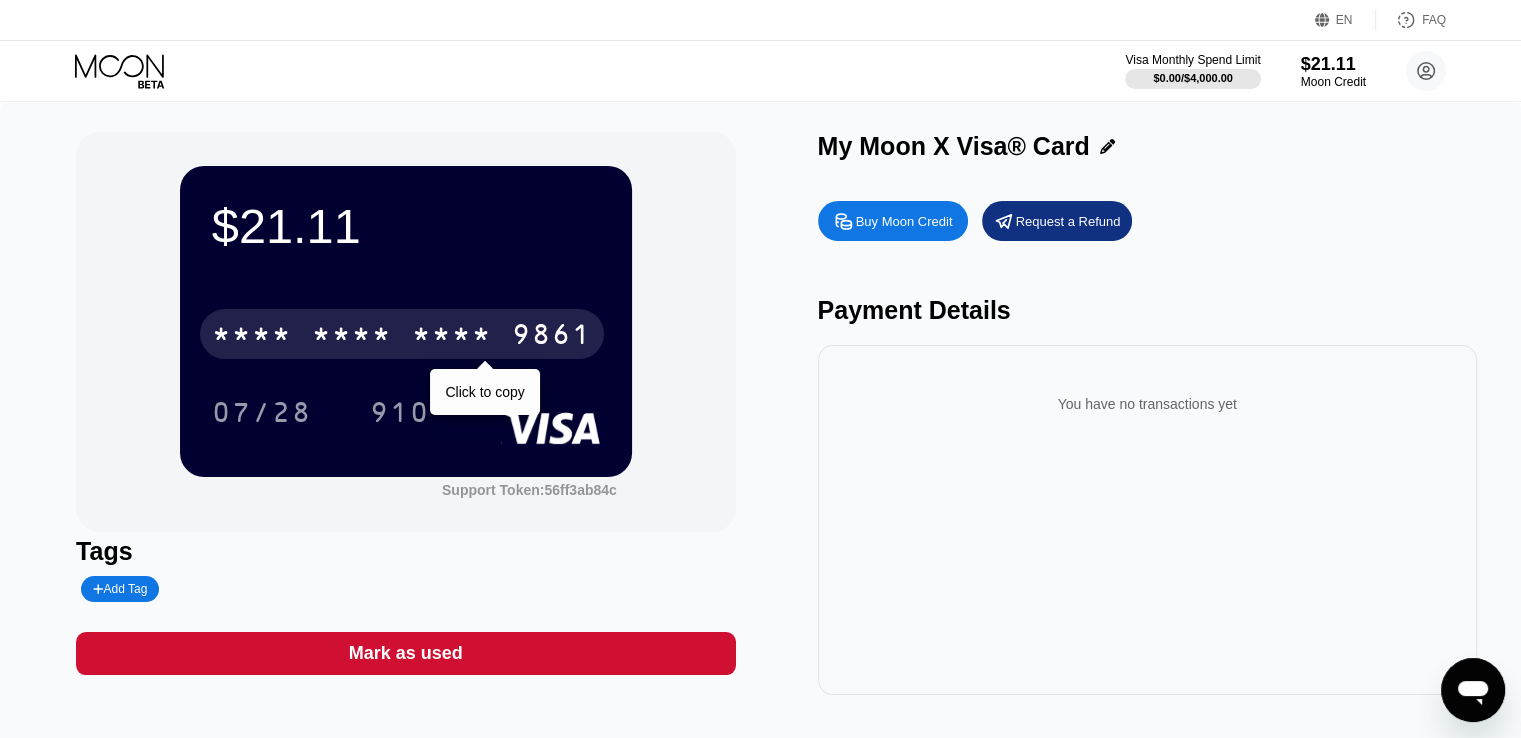 click on "* * * * * * * * * * * * 9861" at bounding box center [402, 334] 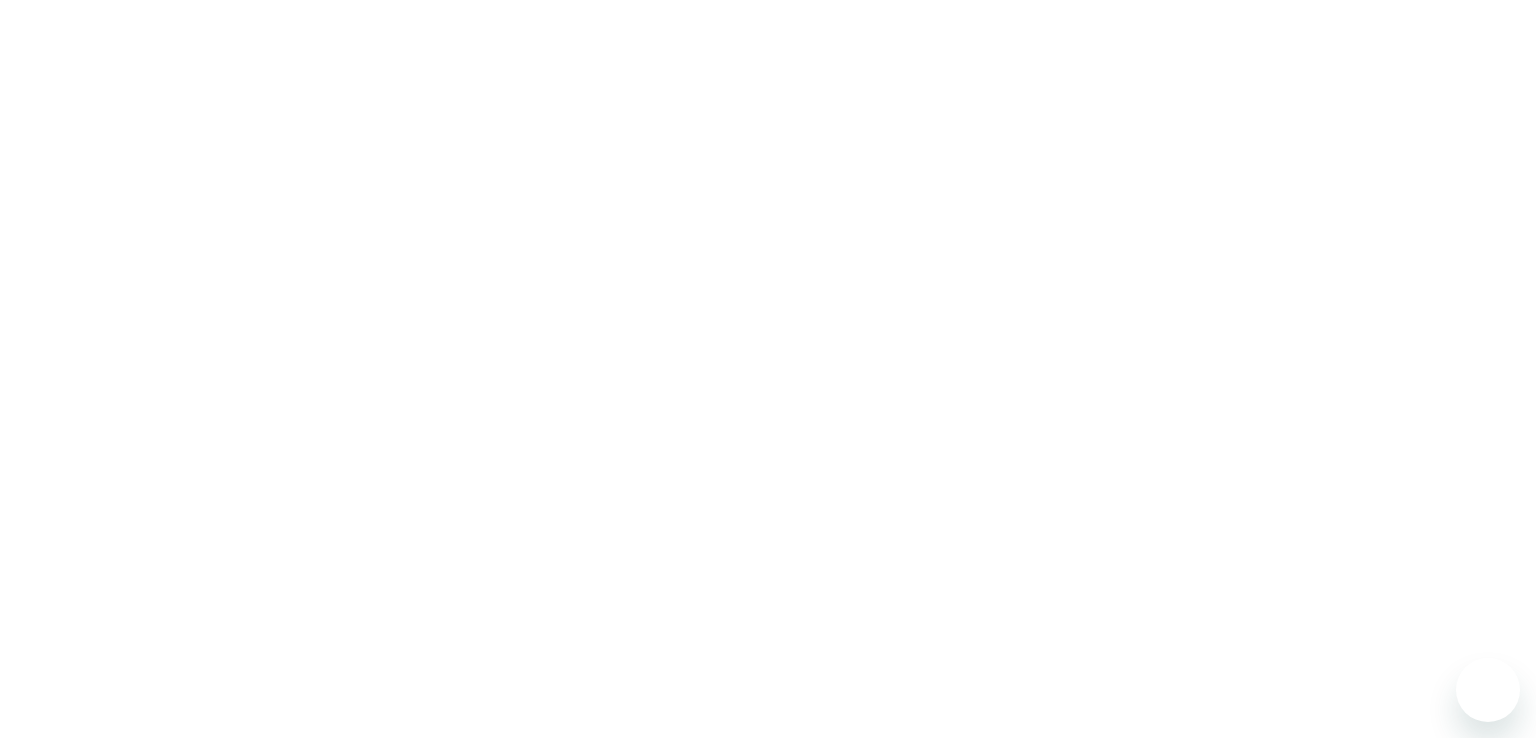 scroll, scrollTop: 0, scrollLeft: 0, axis: both 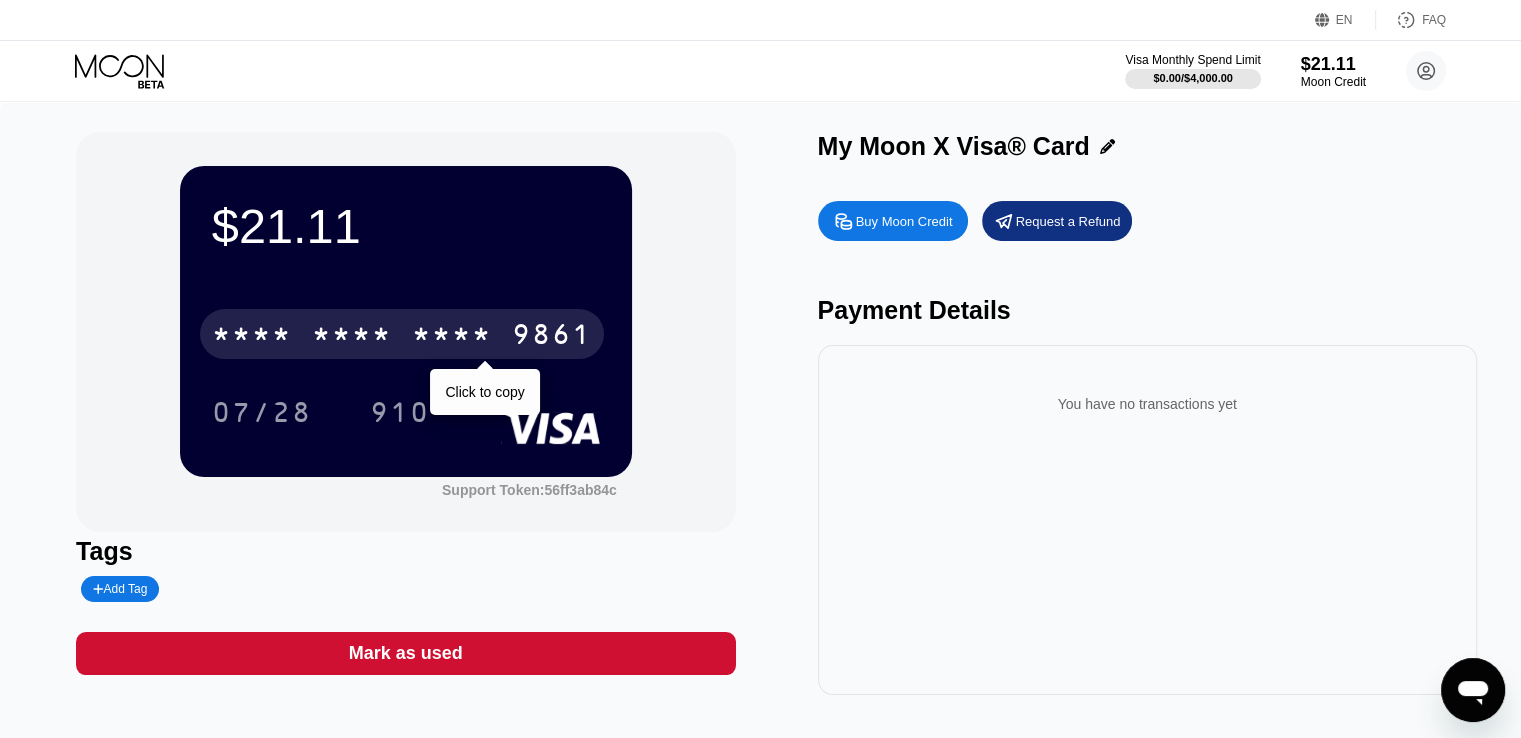 click on "* * * *" at bounding box center [352, 337] 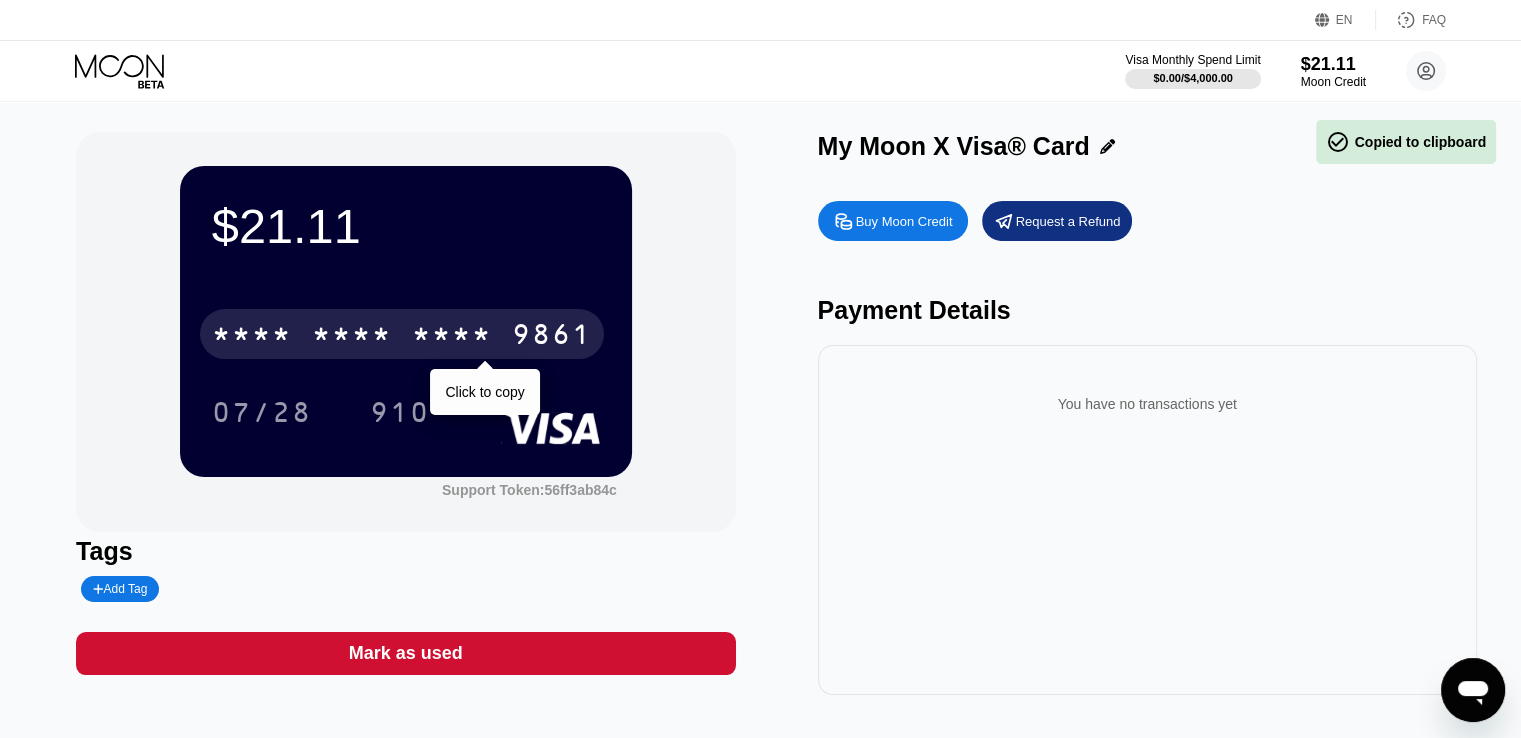 click on "* * * *" at bounding box center (352, 337) 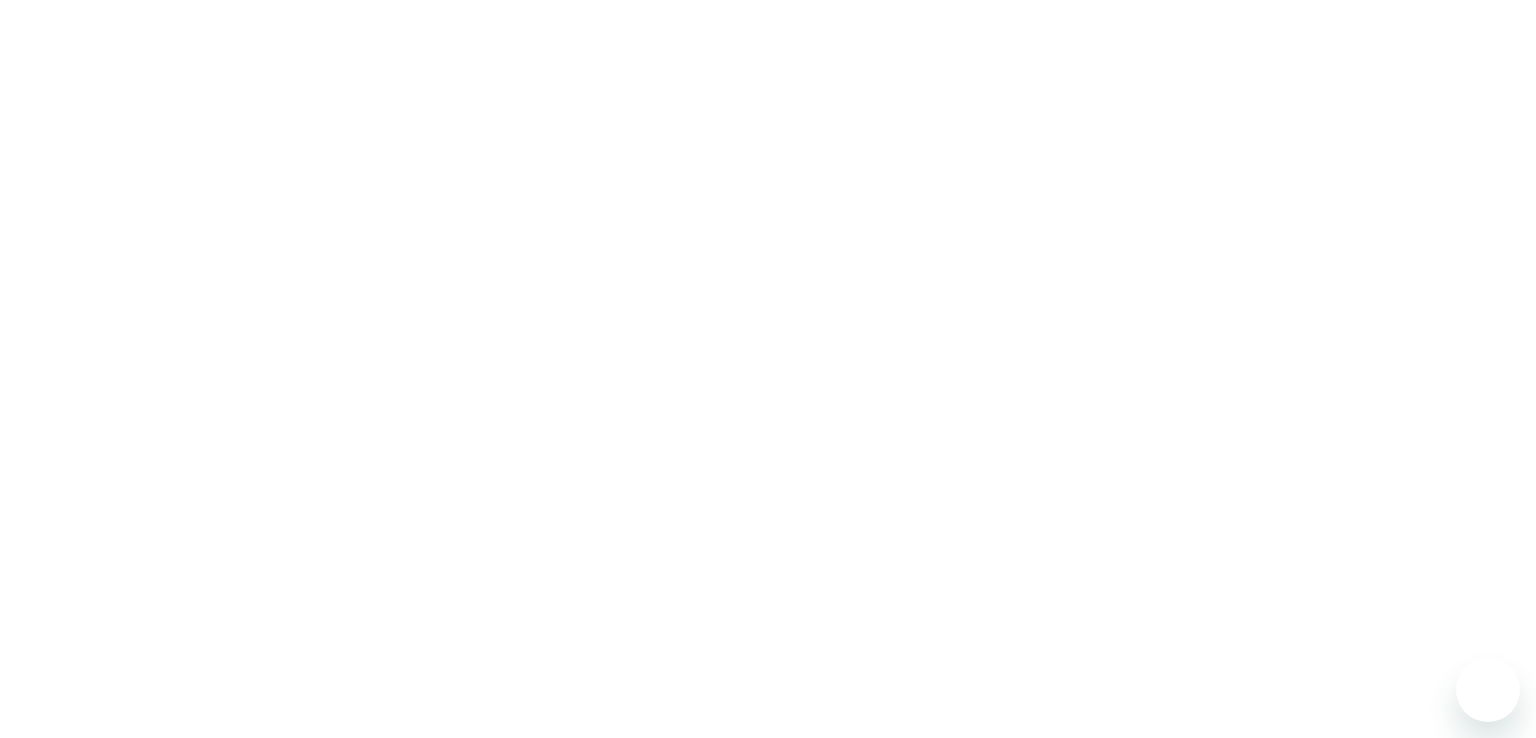 scroll, scrollTop: 0, scrollLeft: 0, axis: both 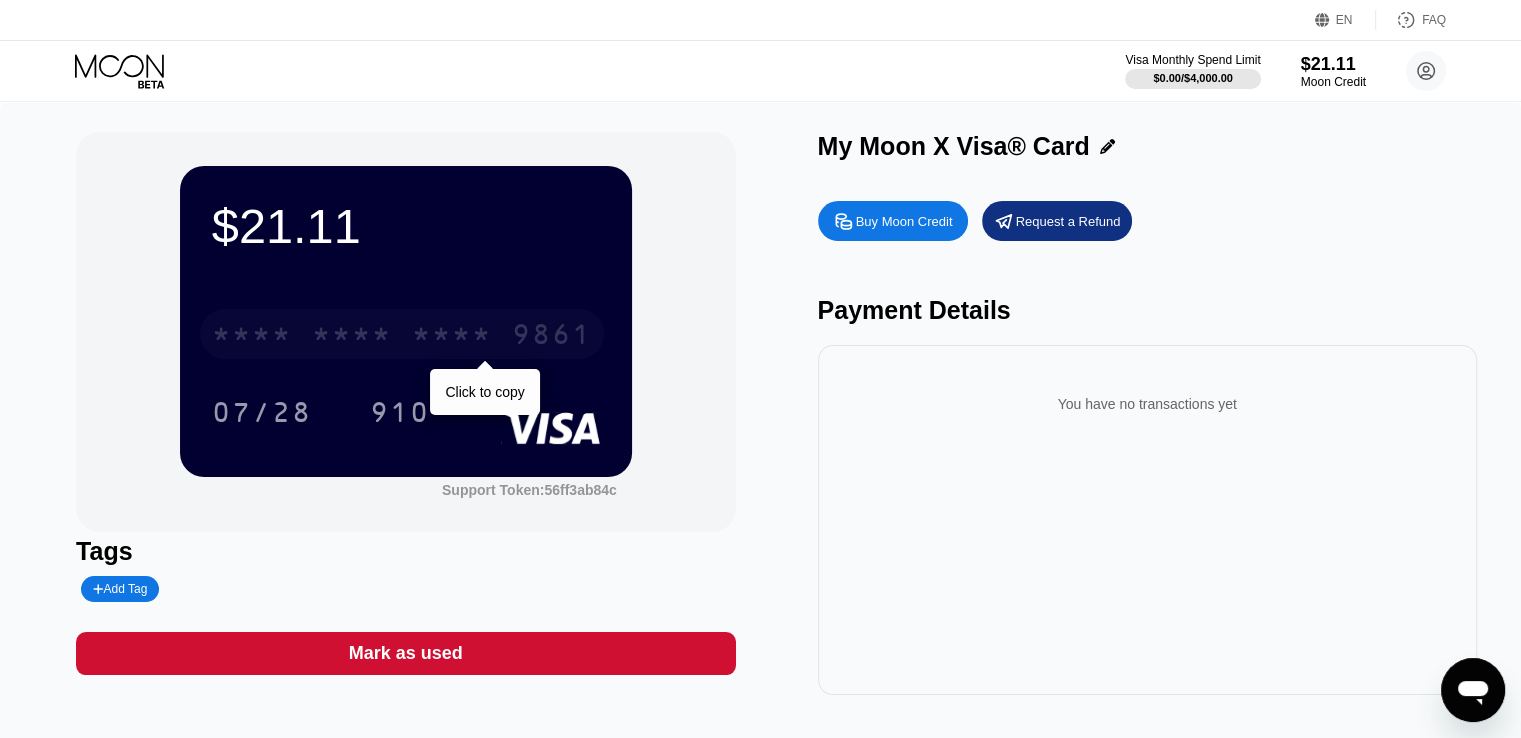 click on "* * * *" at bounding box center [252, 337] 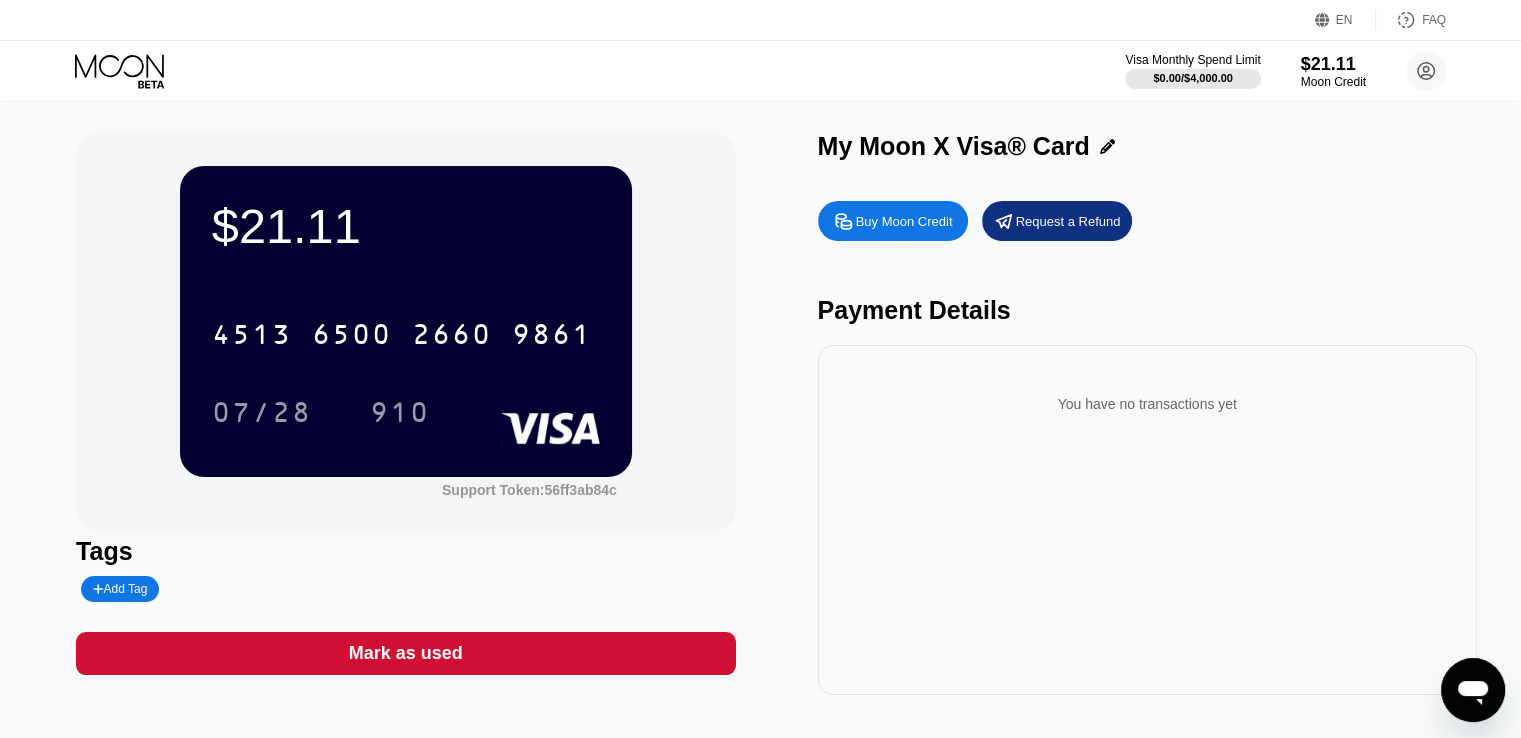 click on "$21.11" at bounding box center [406, 226] 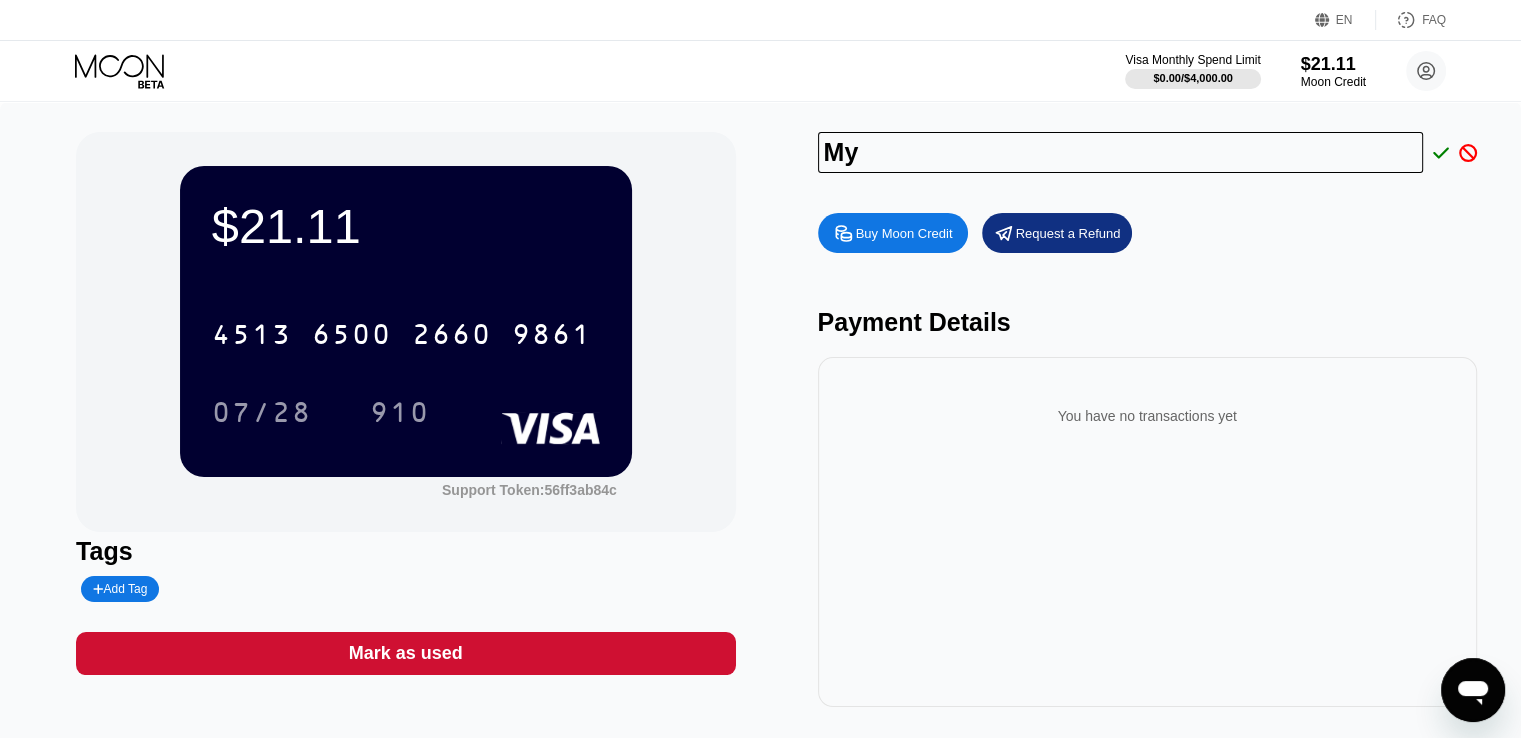 type on "M" 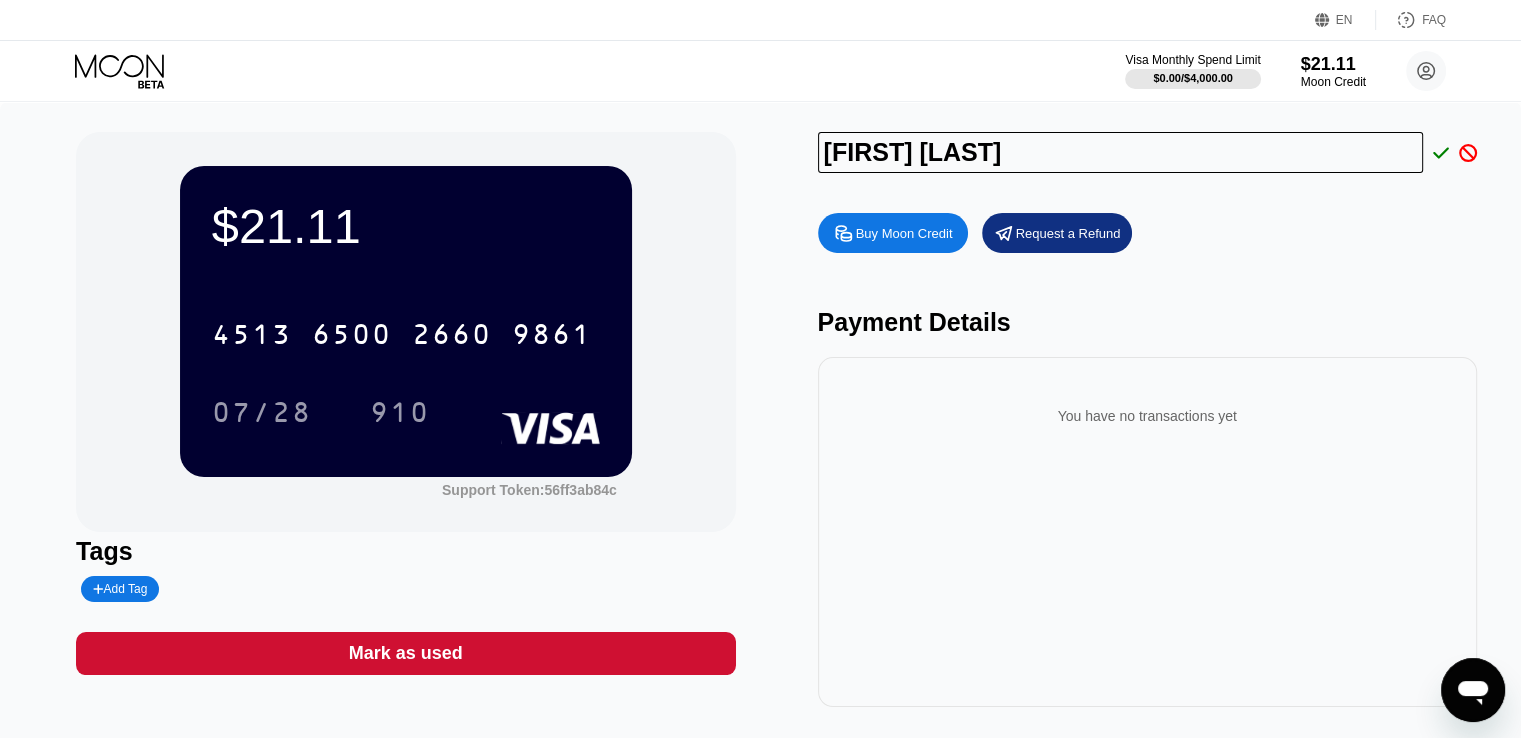 type on "Ted Shannon" 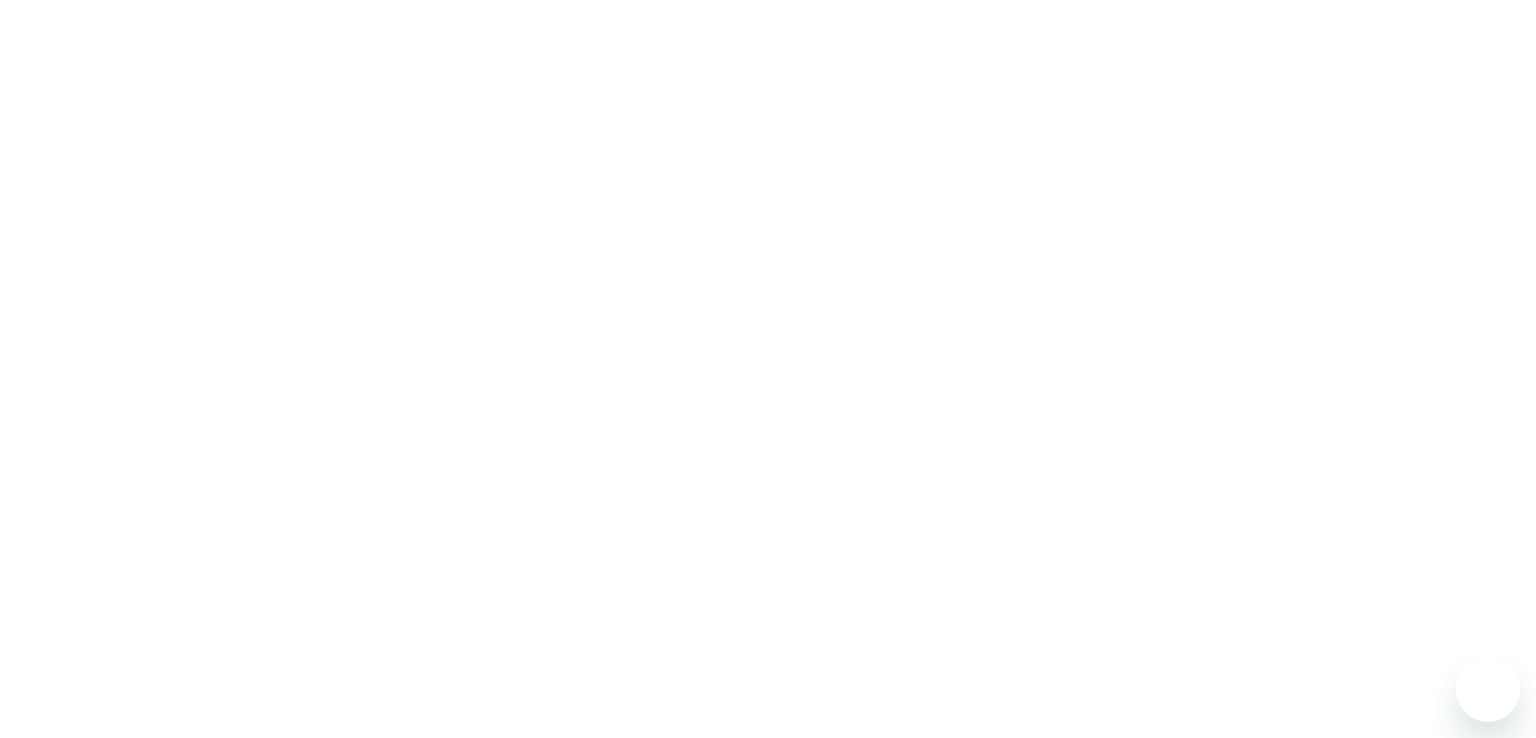 scroll, scrollTop: 0, scrollLeft: 0, axis: both 